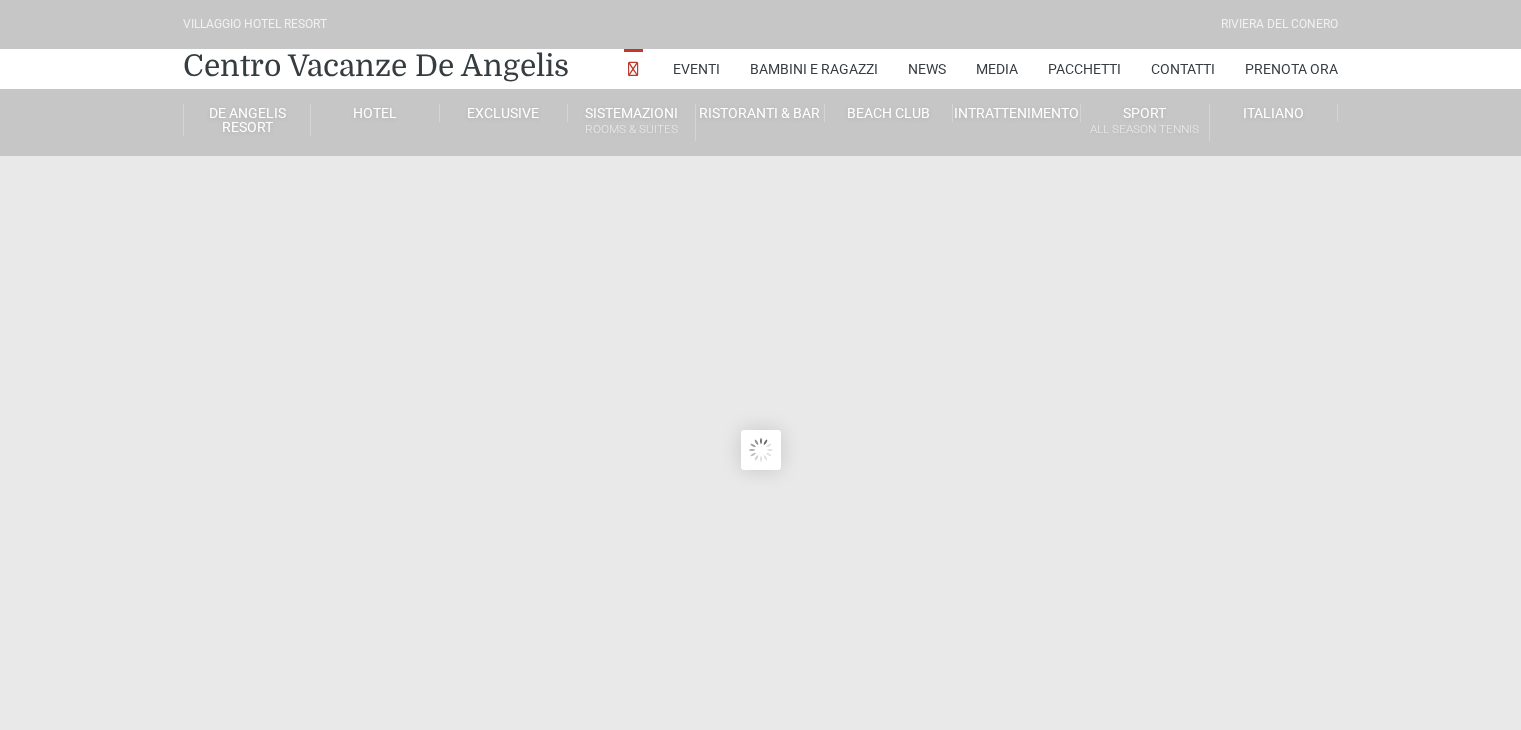 scroll, scrollTop: 0, scrollLeft: 0, axis: both 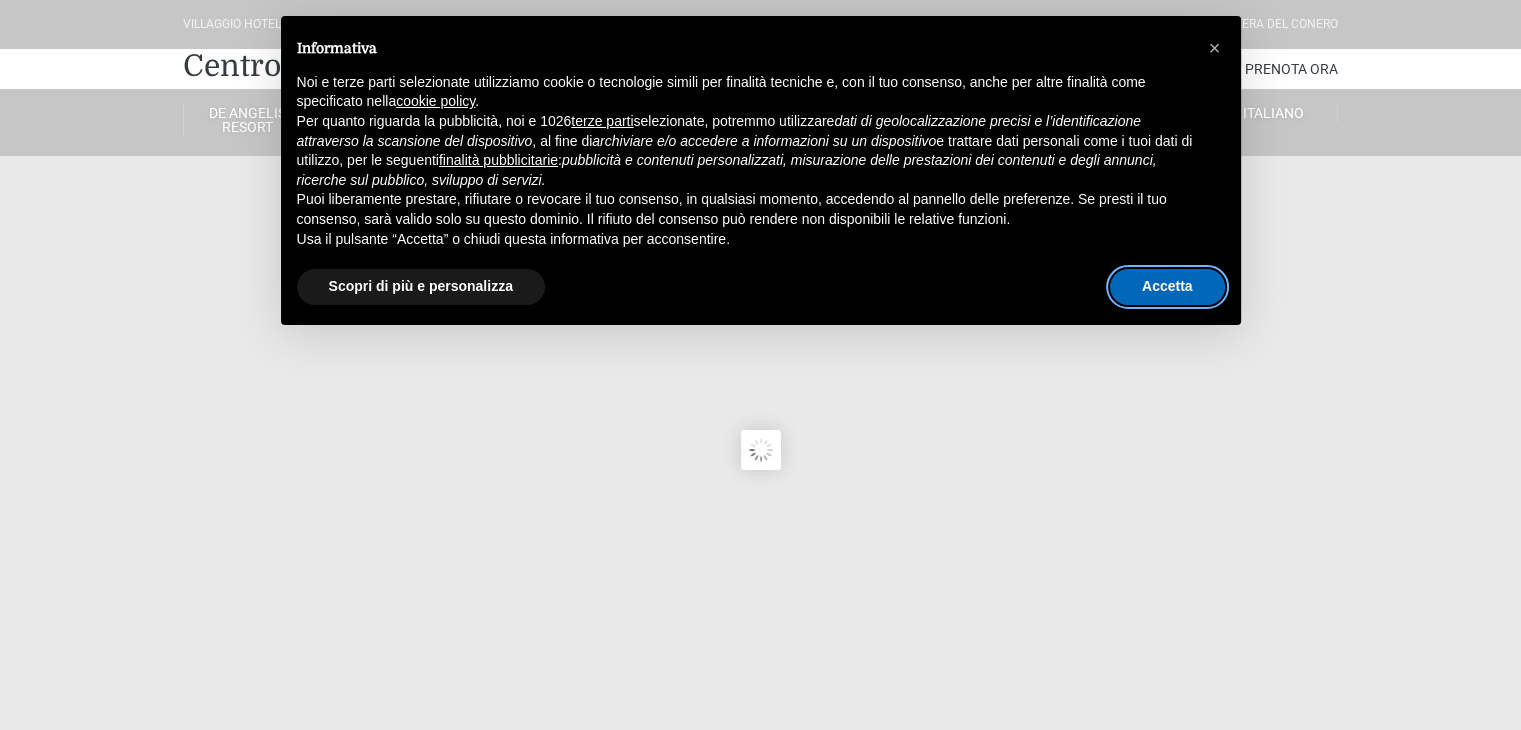 click on "Accetta" at bounding box center [1167, 287] 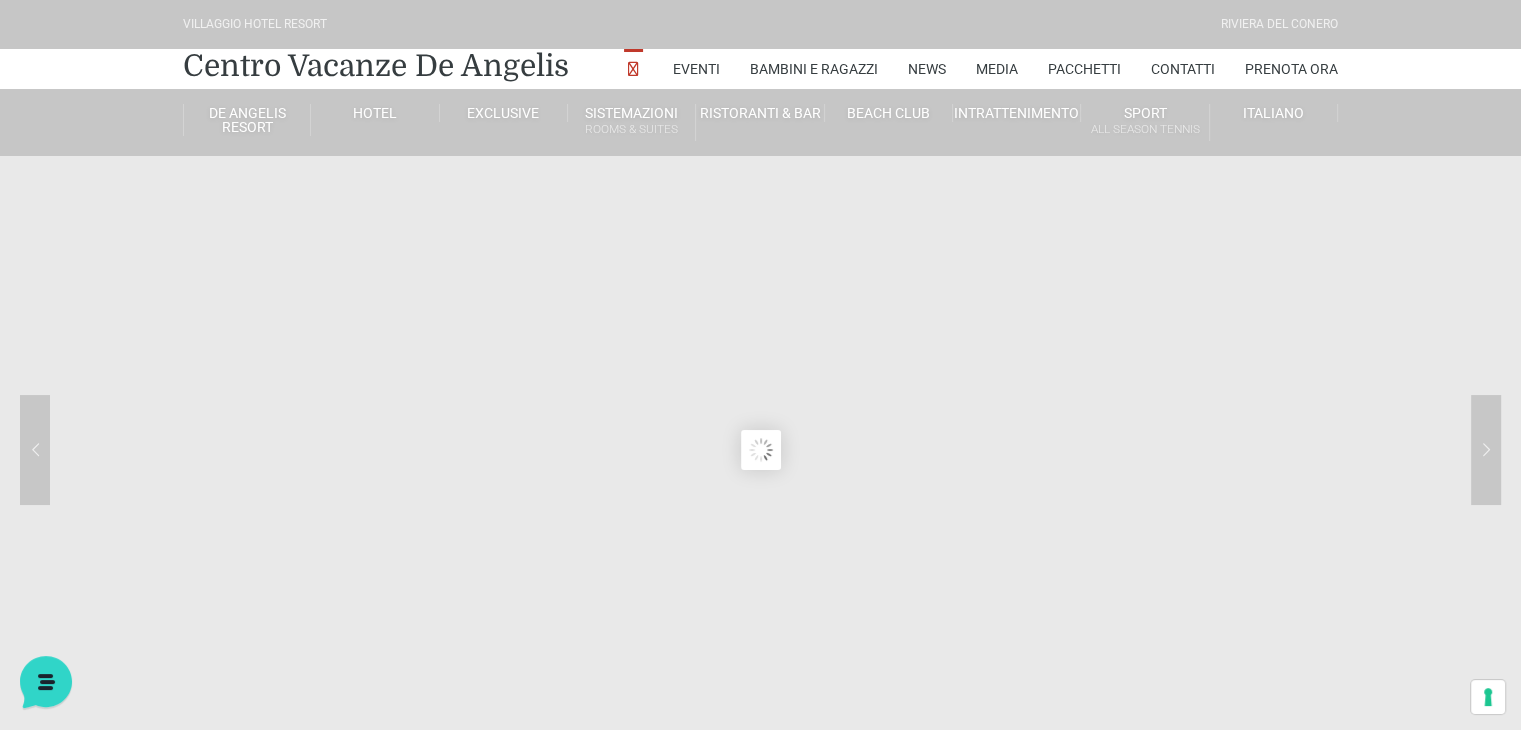 scroll, scrollTop: 0, scrollLeft: 0, axis: both 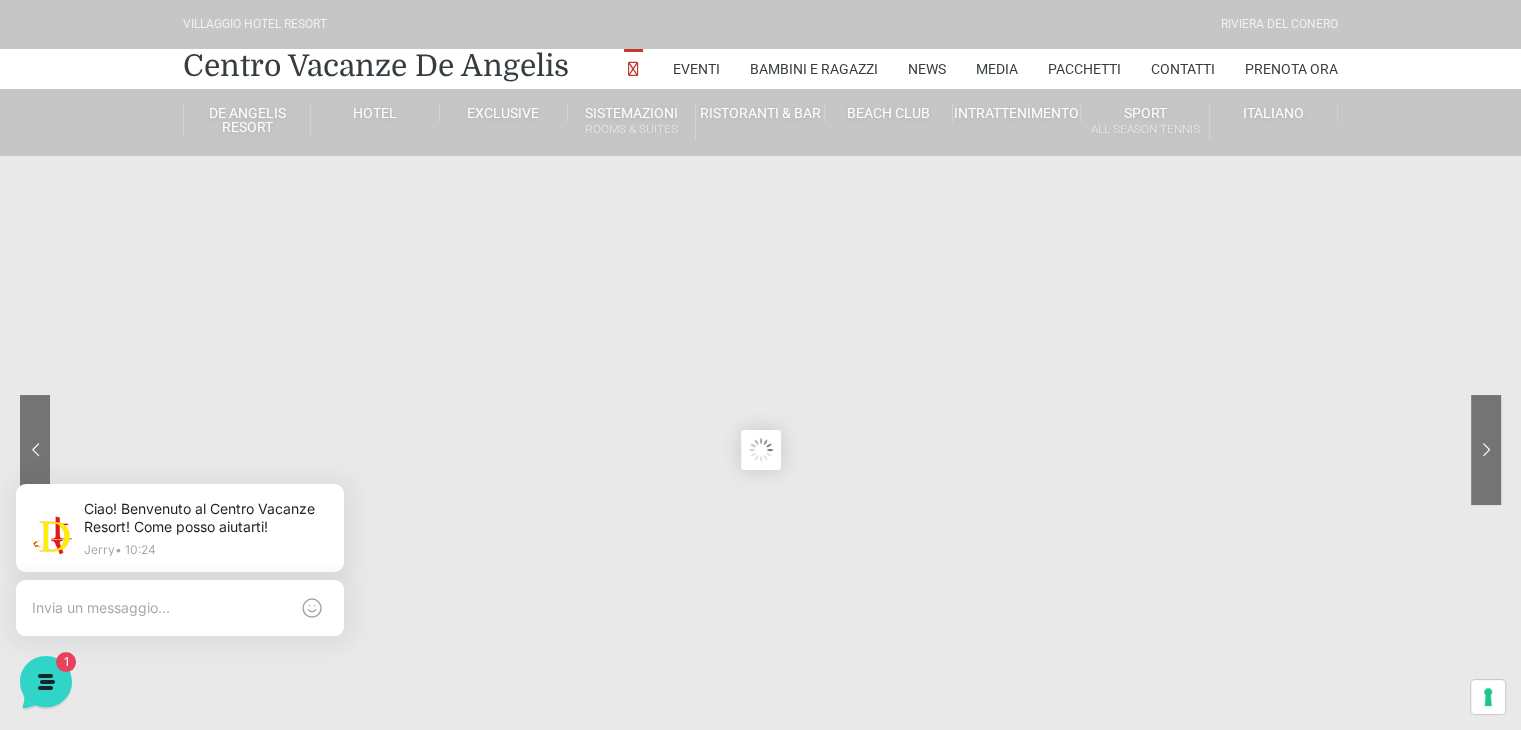 click 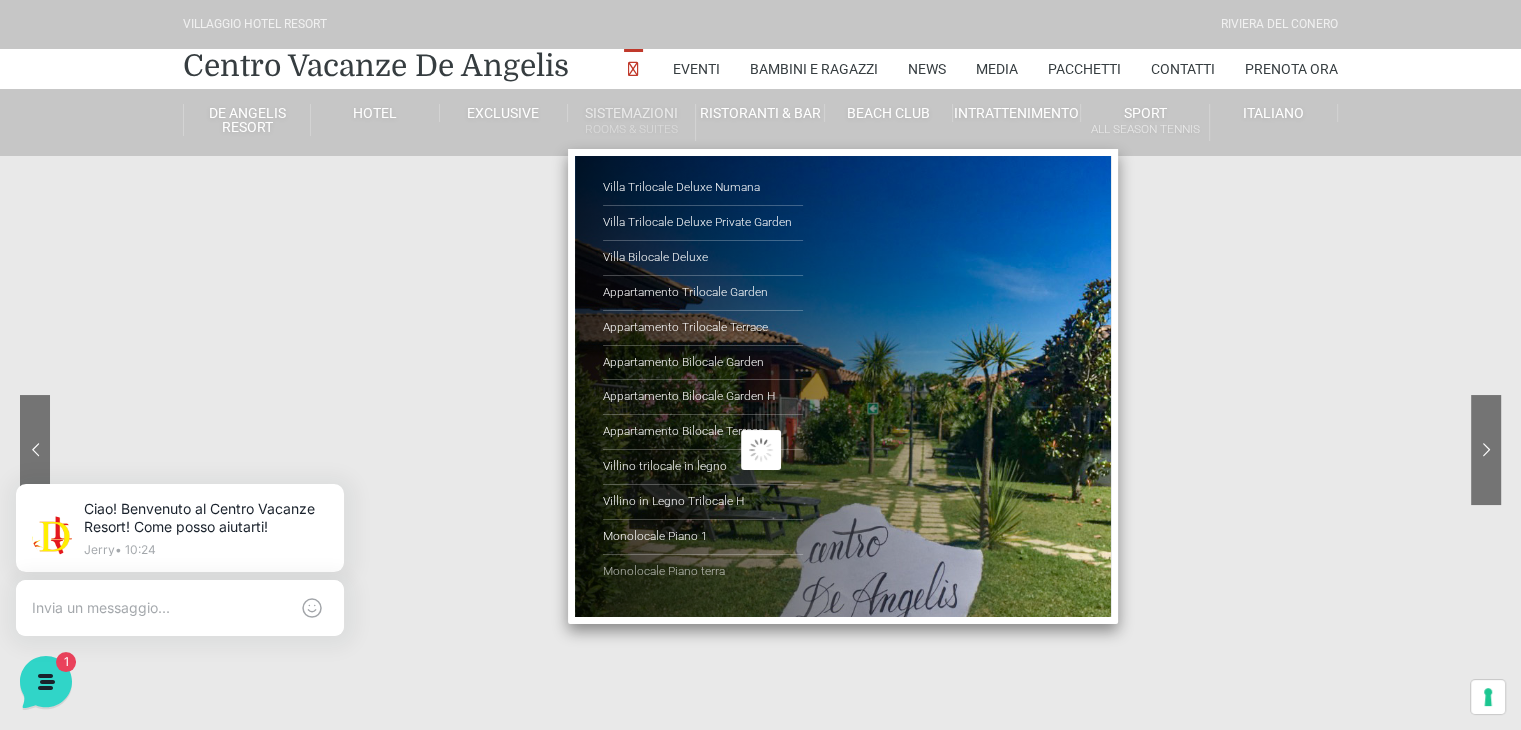 click on "Monolocale Piano terra" at bounding box center (703, 572) 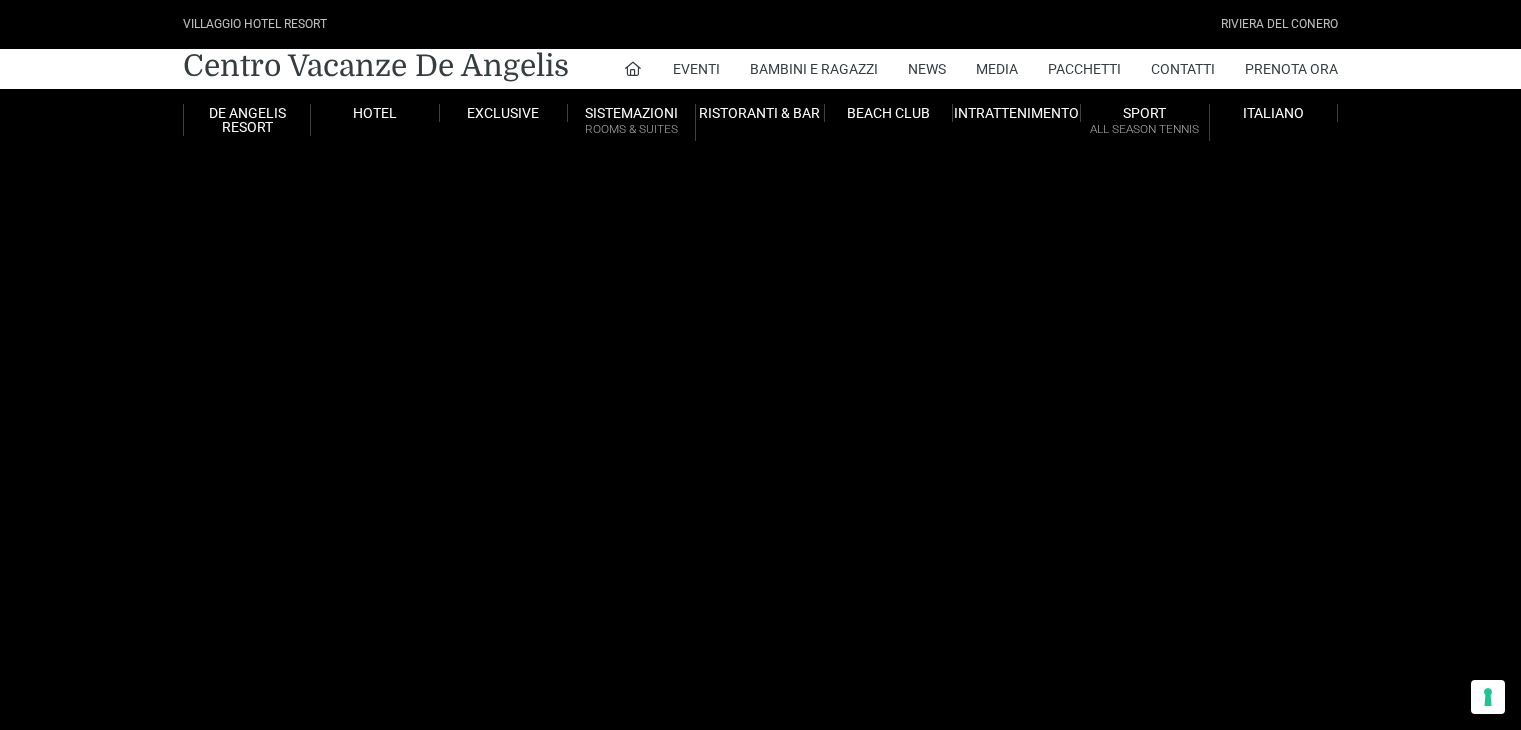 scroll, scrollTop: 0, scrollLeft: 0, axis: both 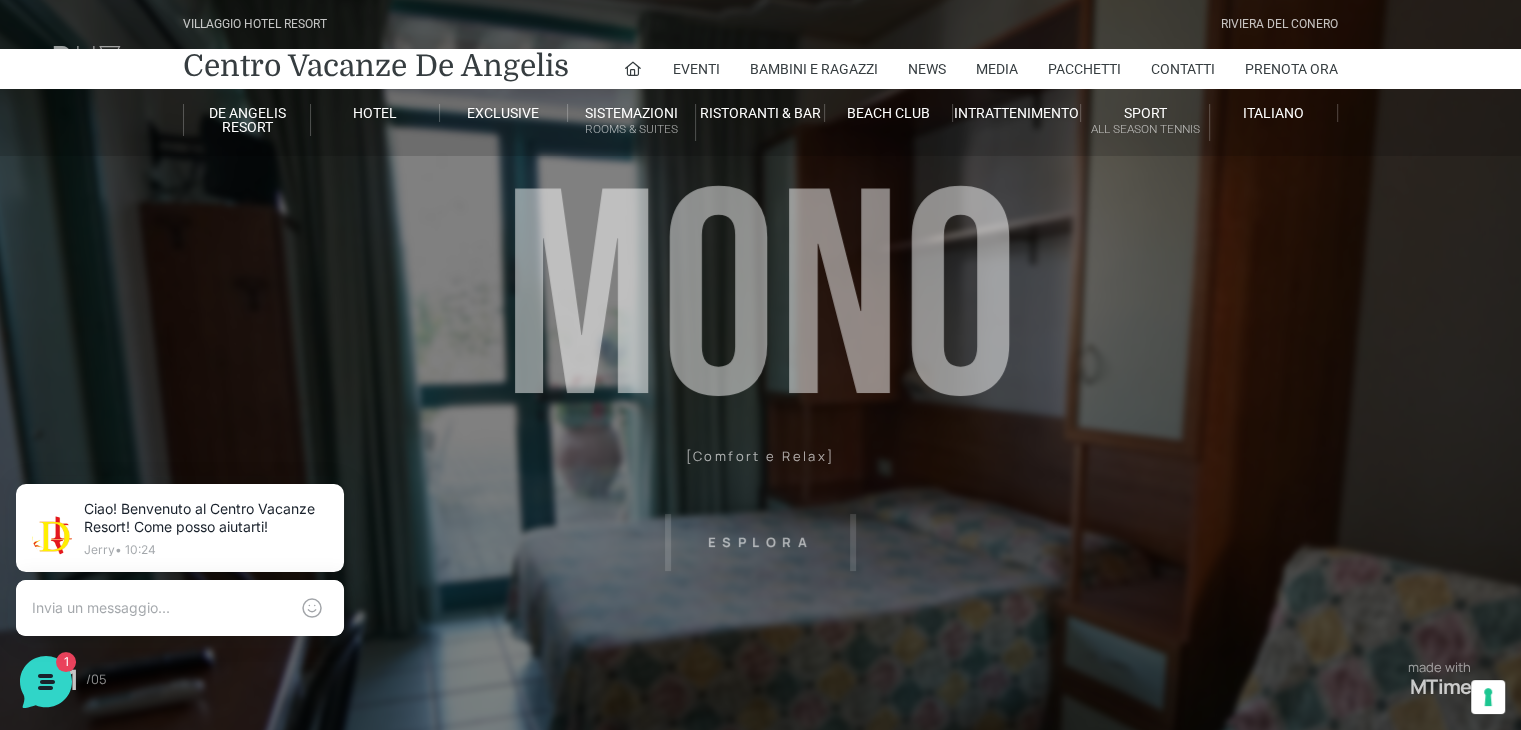 click on "Villaggio Hotel Resort
Riviera Del Conero
Centro Vacanze De Angelis
Eventi
Miss Italia
Cerimonie
Team building
Bambini e Ragazzi
Holly Beach Club
Holly Teeny Club
Holly Young Club
Piscine
Iscrizioni Holly Club
News
Media
Pacchetti
Contatti
Prenota Ora
De Angelis Resort
Parco Piscine
Oasi Naturale
Cappellina
Sala Convegni
Le Marche
Store
Concierge
Colonnina Ricarica
Mappa del Villaggio
Hotel
Suite Prestige
Camera Prestige
Camera Suite H
Sala Meeting
Exclusive
Villa Luxury
Dimora Padronale
Villa 601 Alpine
Villa Classic
Bilocale Garden Gold
Sistemazioni Rooms & Suites
Villa Trilocale Deluxe Numana
Villa Trilocale Deluxe Private Garden
Villa Bilocale Deluxe
Appartamento Trilocale Garden" at bounding box center (760, 450) 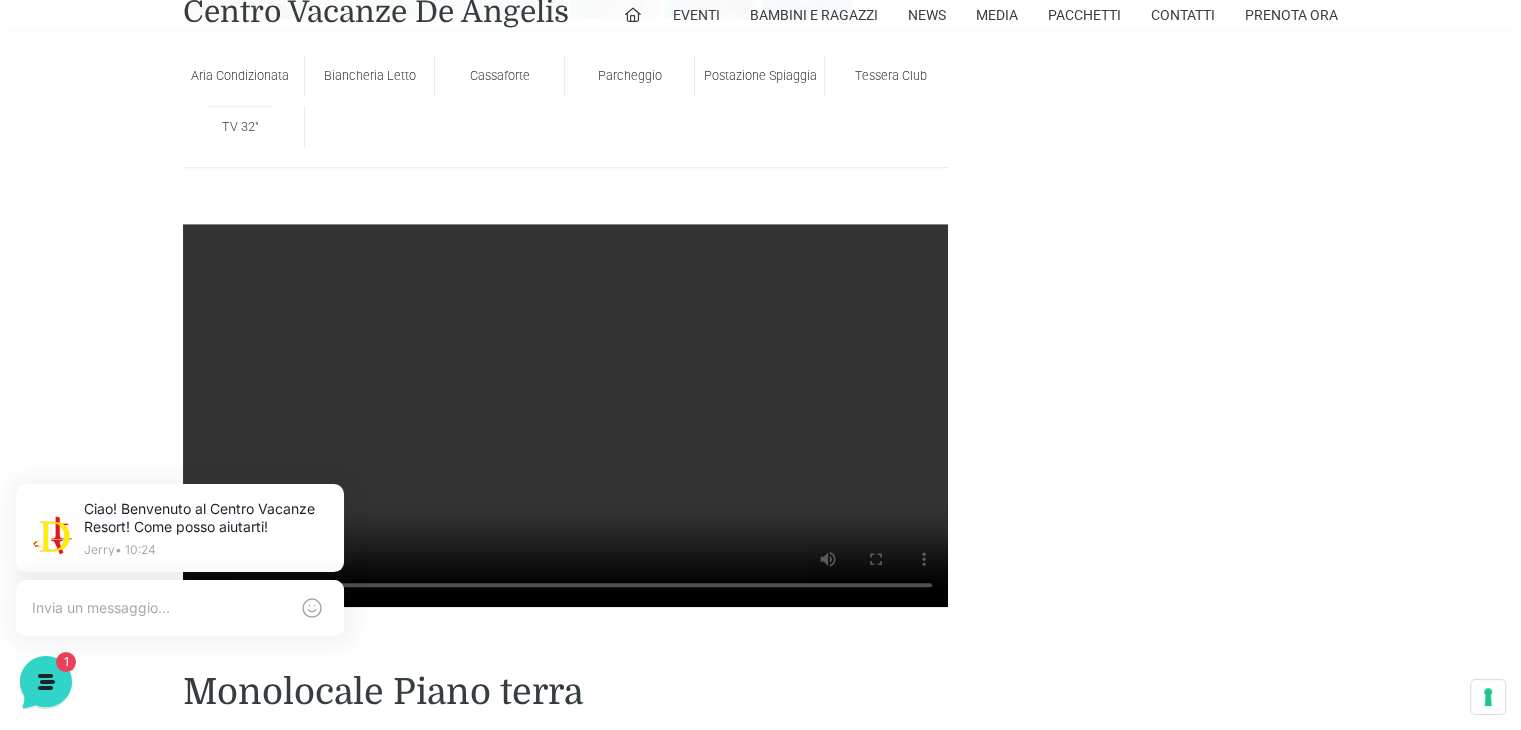 scroll, scrollTop: 1500, scrollLeft: 0, axis: vertical 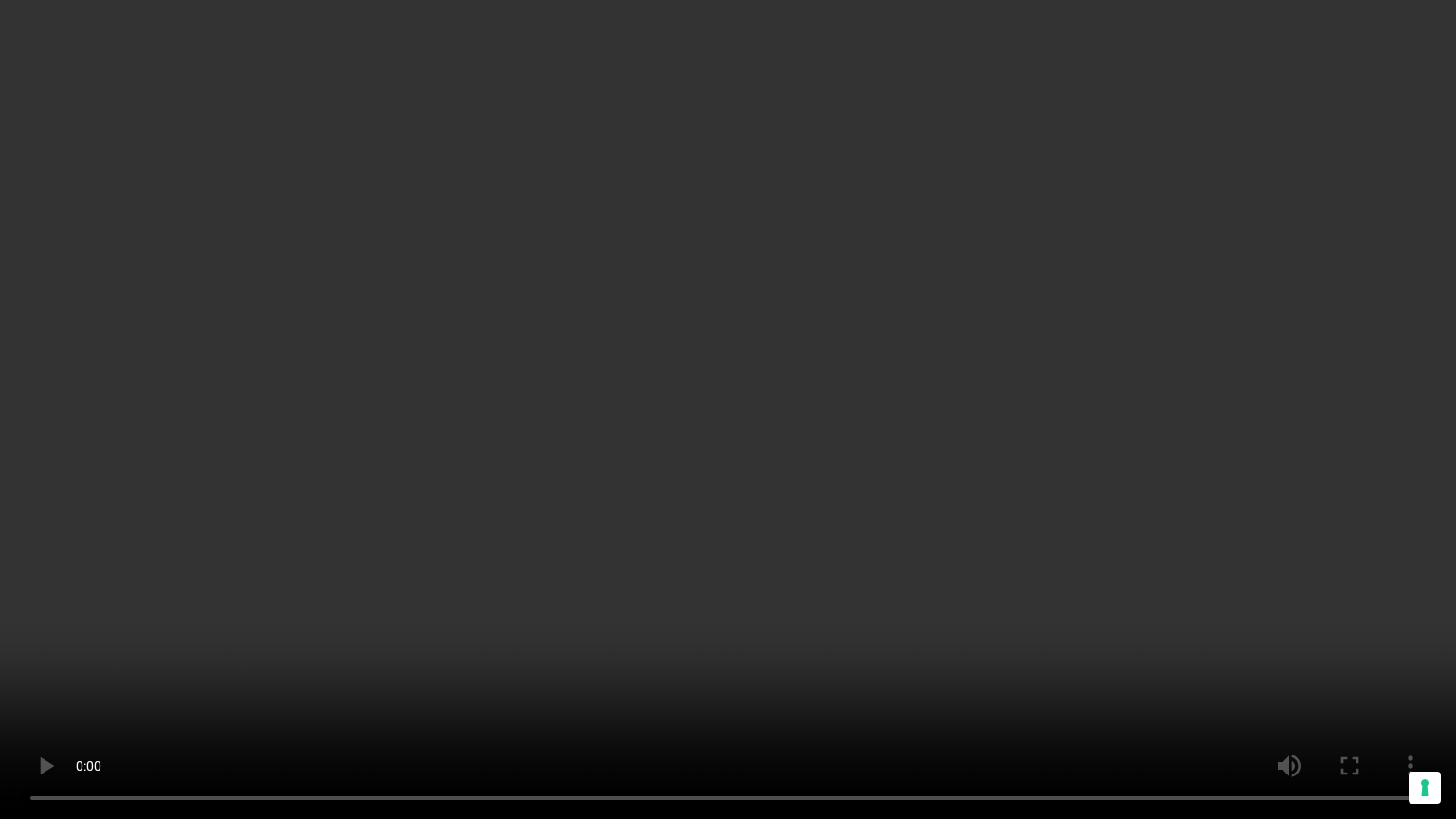 drag, startPoint x: 1221, startPoint y: 533, endPoint x: 1168, endPoint y: 518, distance: 55.08176 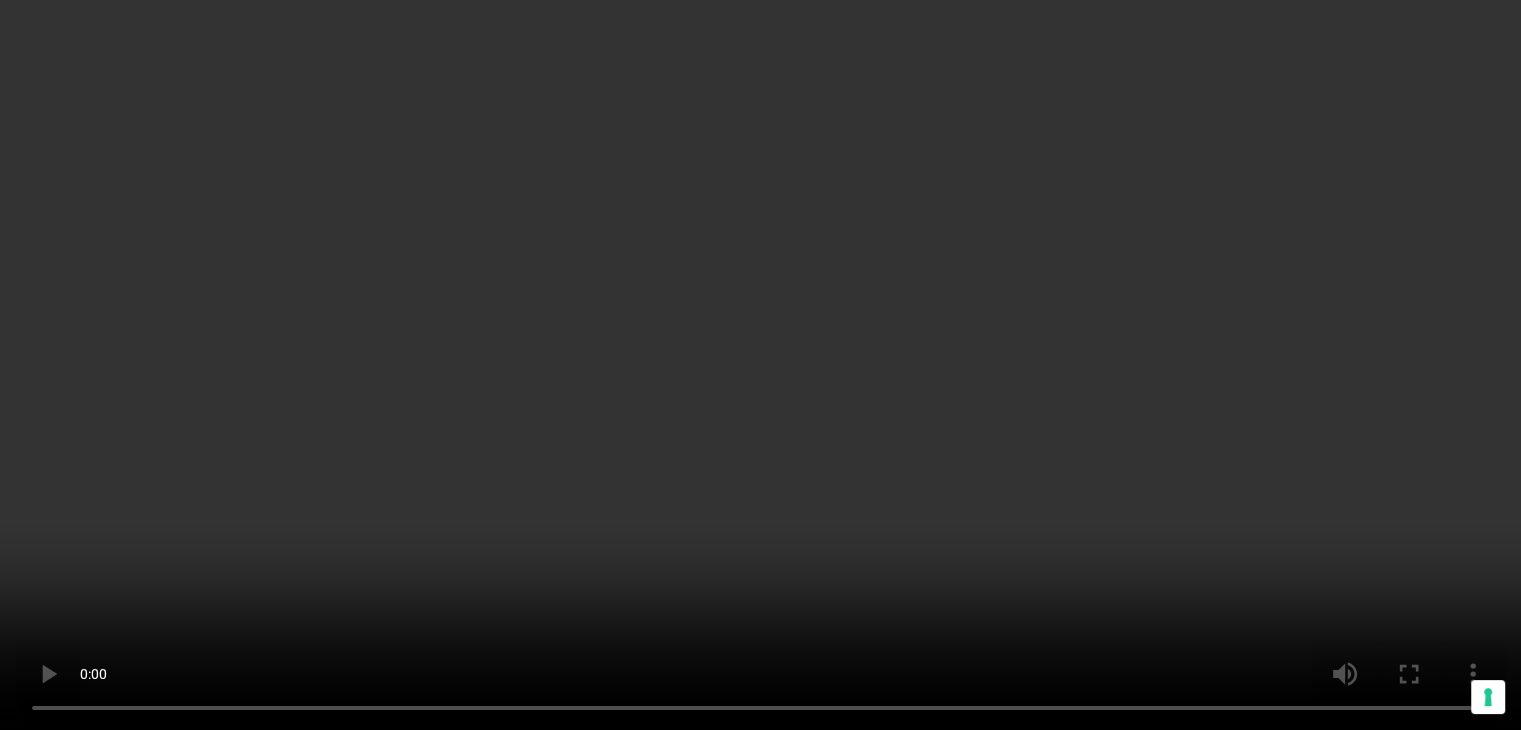 scroll, scrollTop: 3500, scrollLeft: 0, axis: vertical 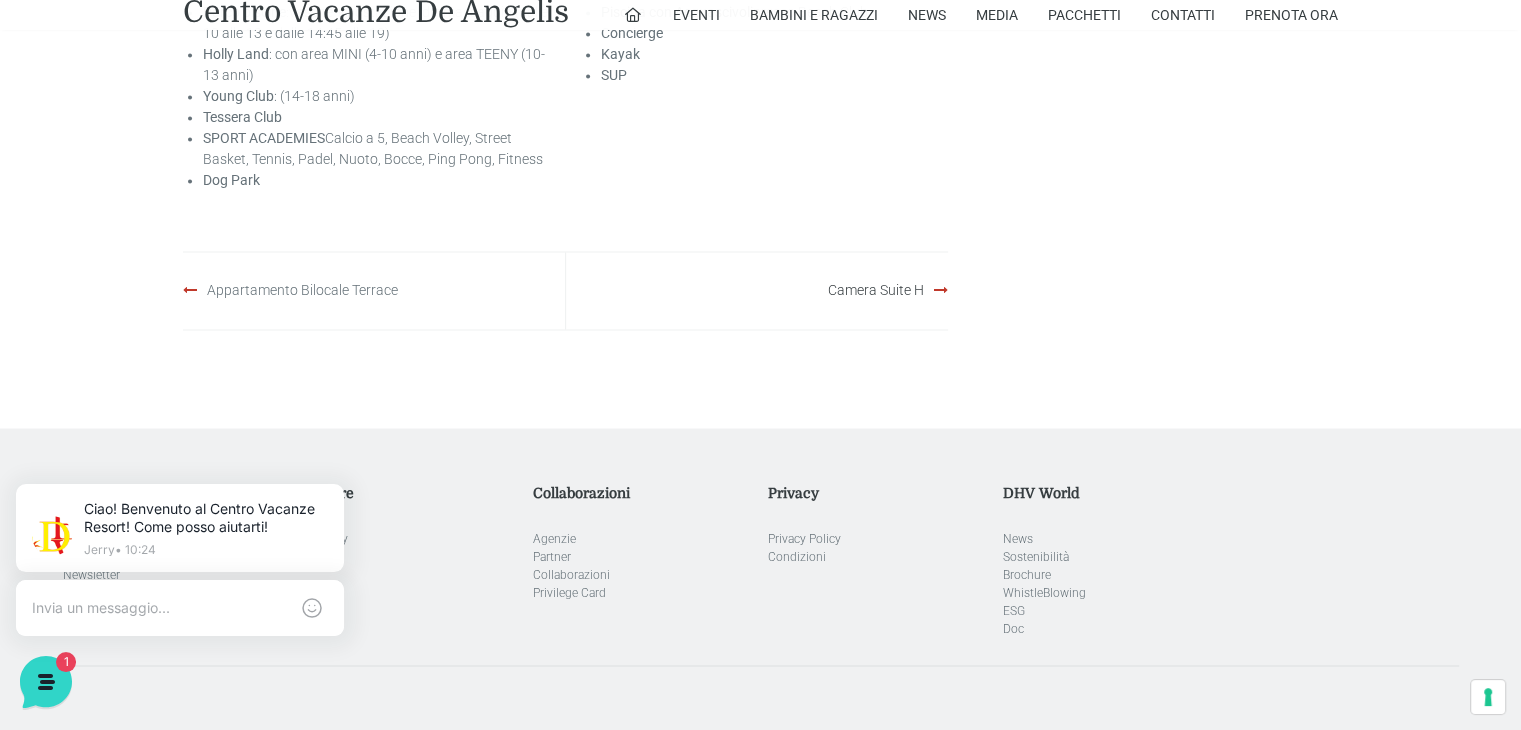 click on "Appartamento Bilocale Terrace" at bounding box center (302, 290) 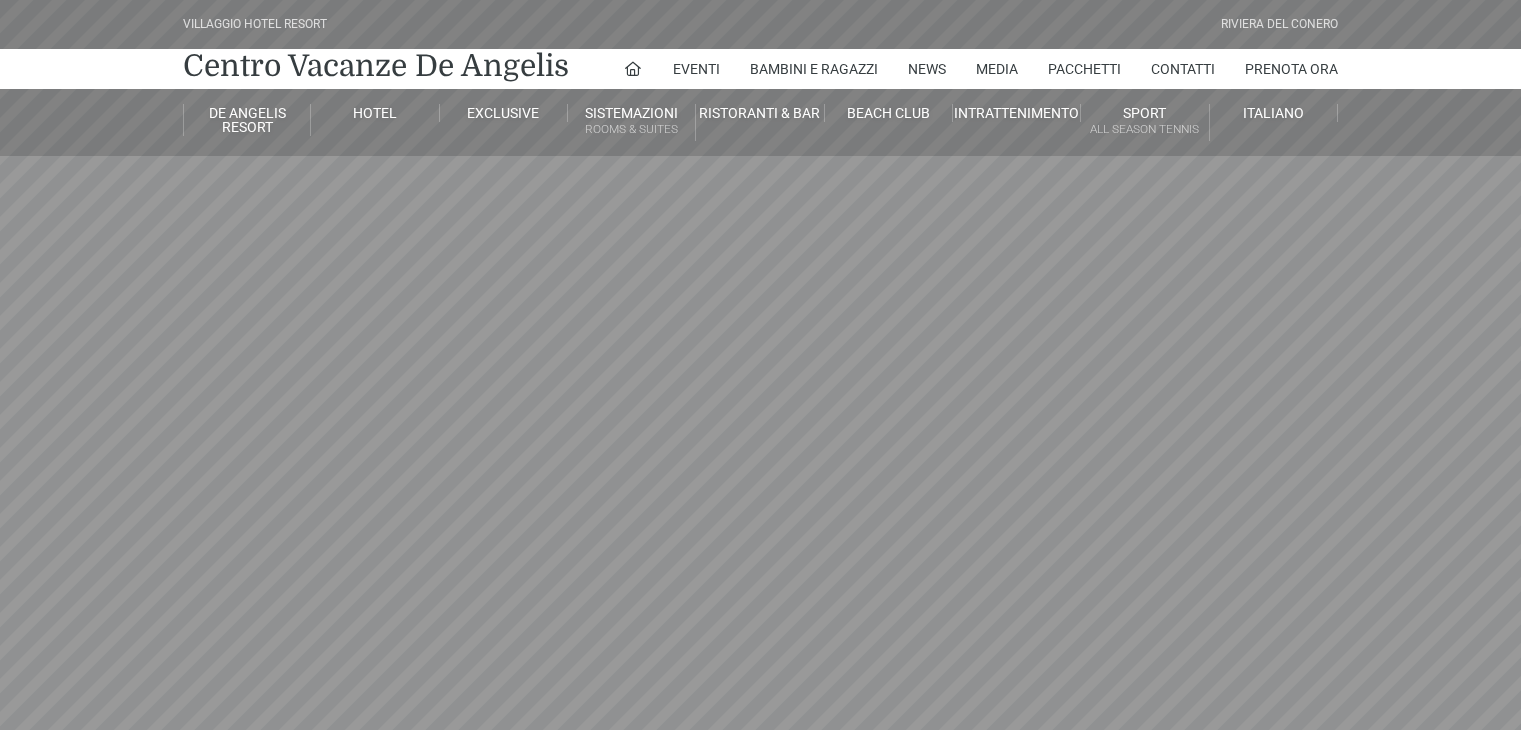 scroll, scrollTop: 0, scrollLeft: 0, axis: both 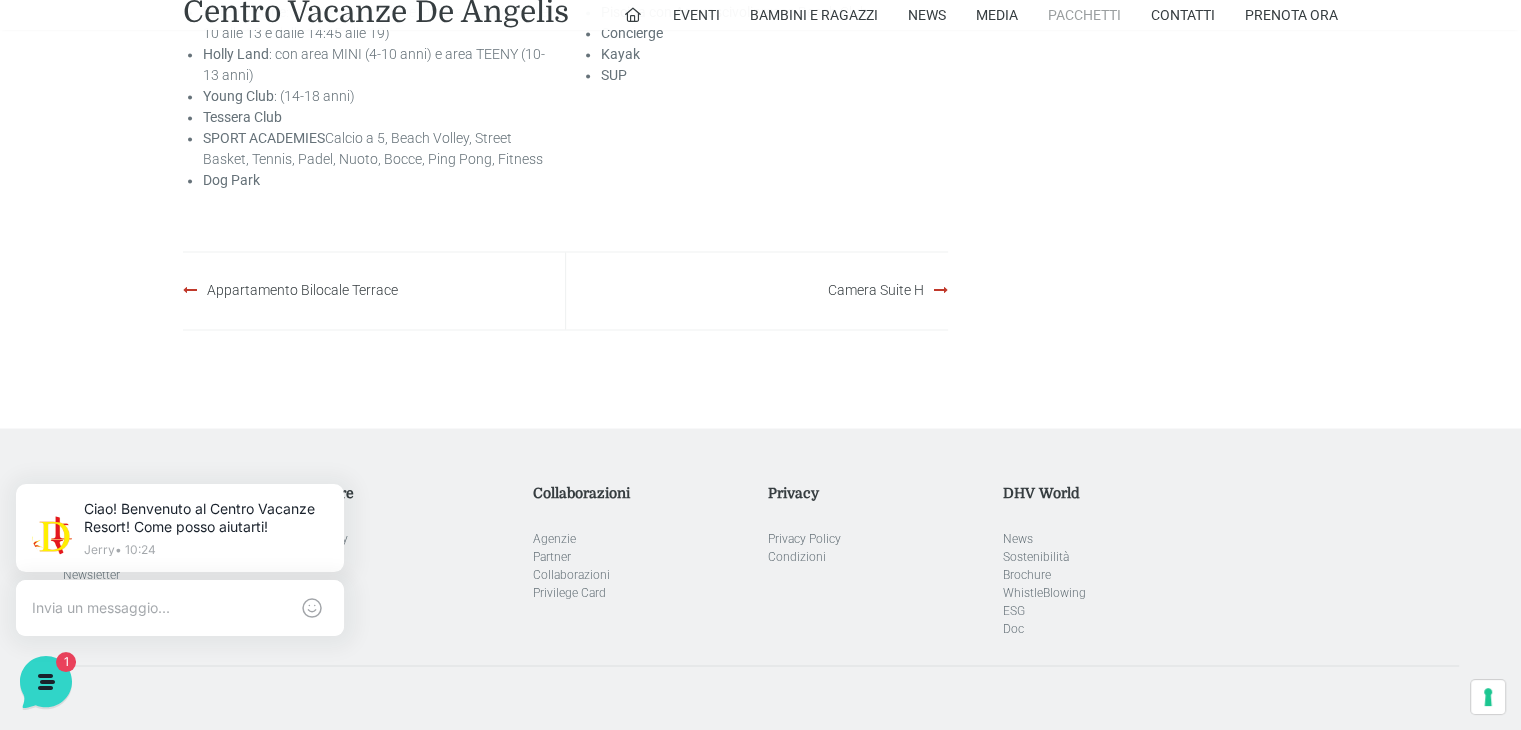 click on "Pacchetti" at bounding box center (1084, 15) 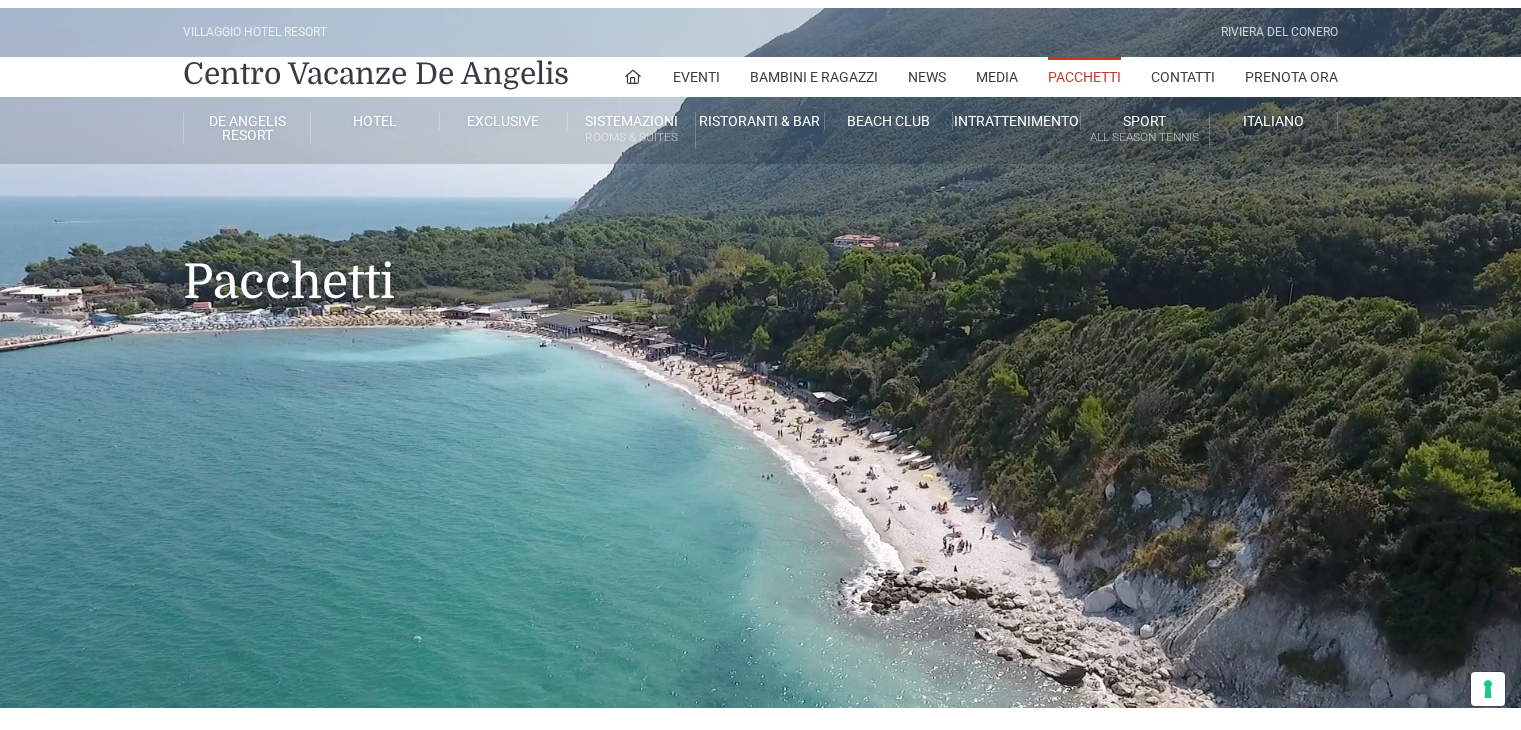 scroll, scrollTop: 0, scrollLeft: 0, axis: both 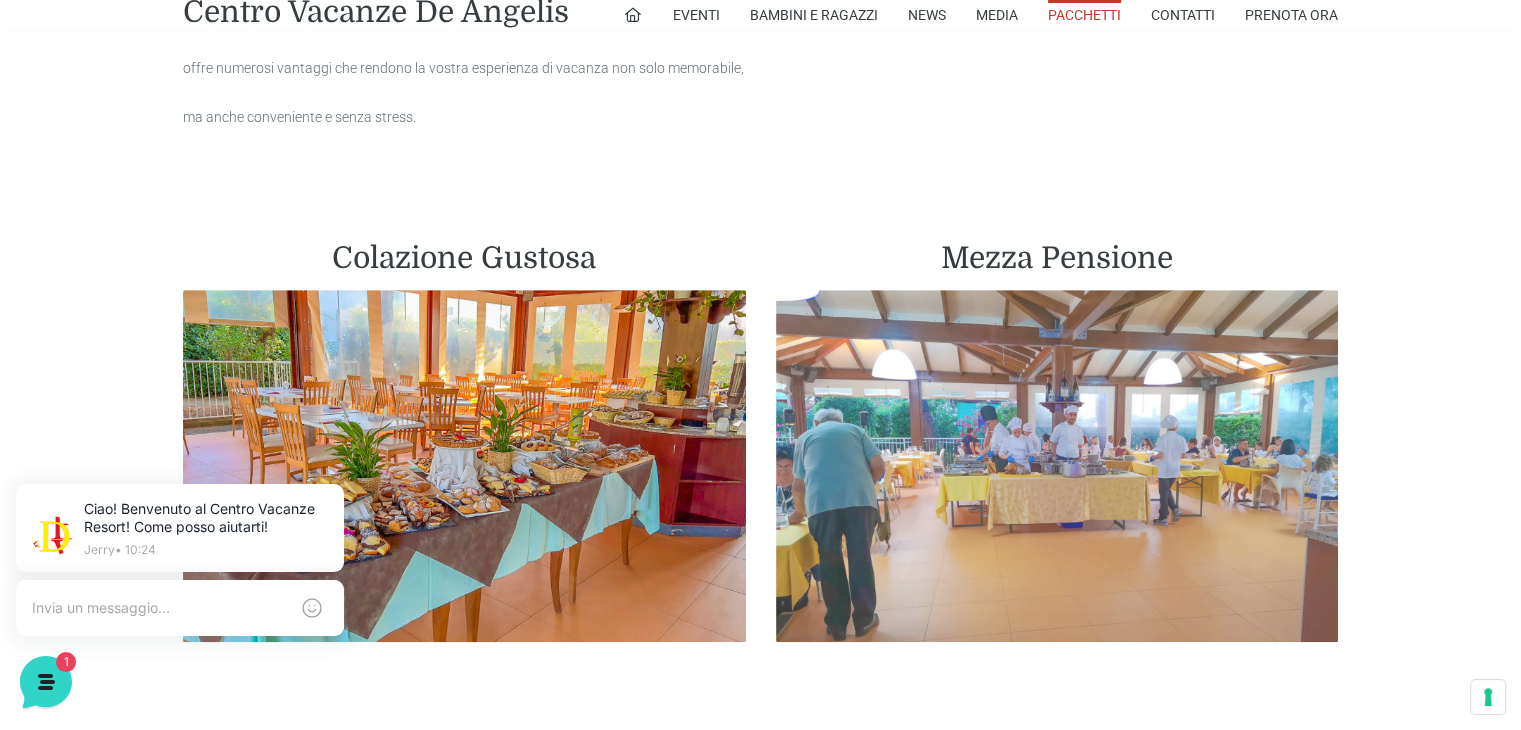 click at bounding box center [1057, 466] 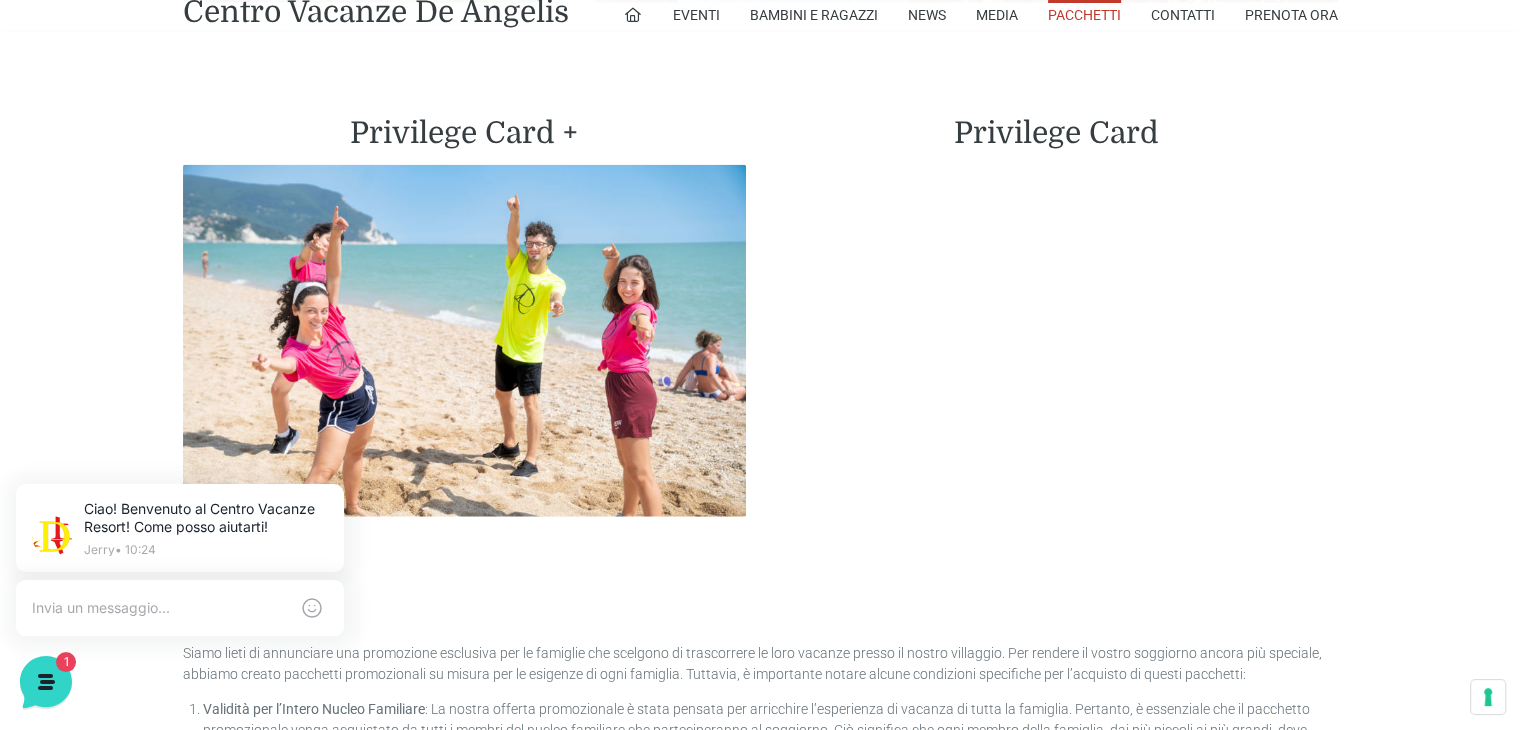 scroll, scrollTop: 4900, scrollLeft: 0, axis: vertical 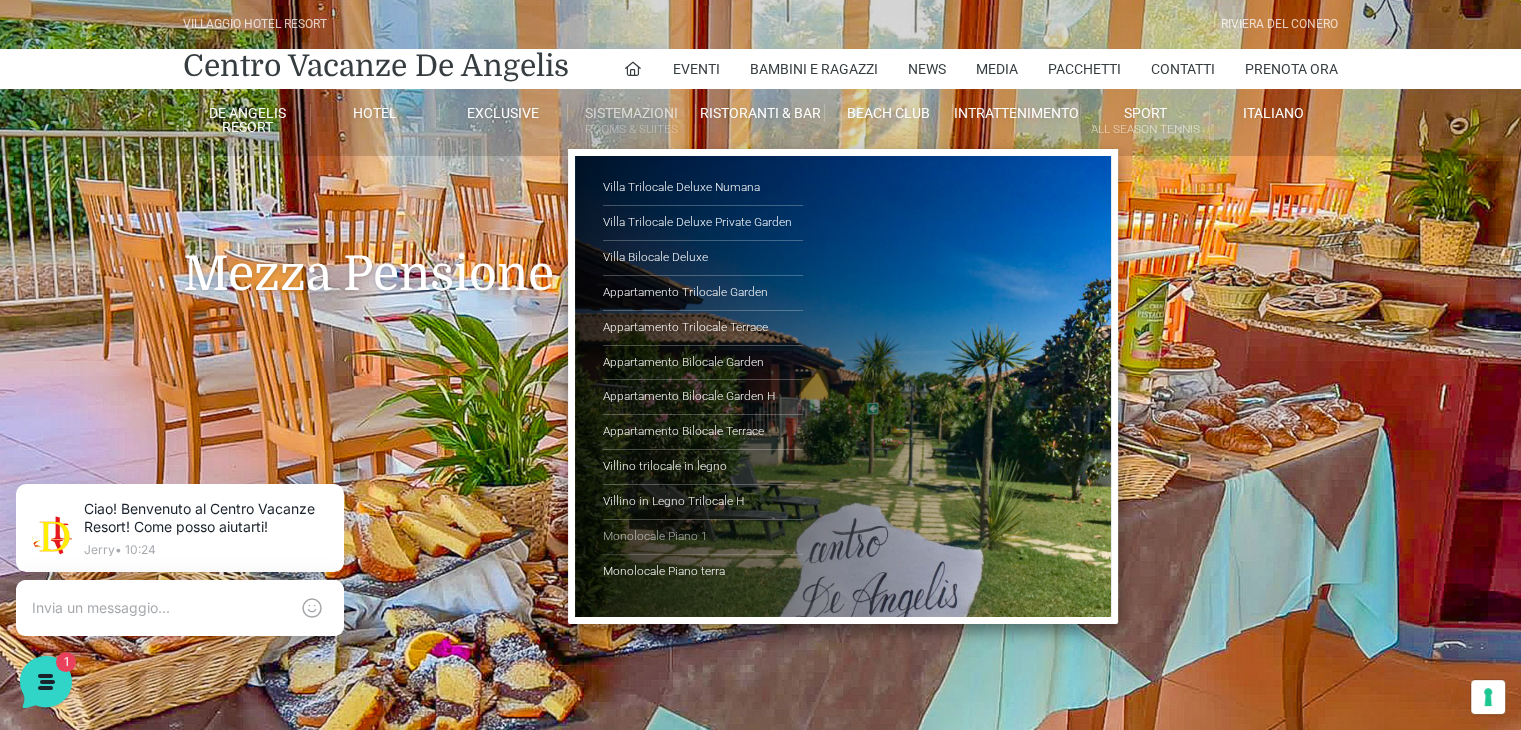 click on "Monolocale Piano 1" at bounding box center (703, 537) 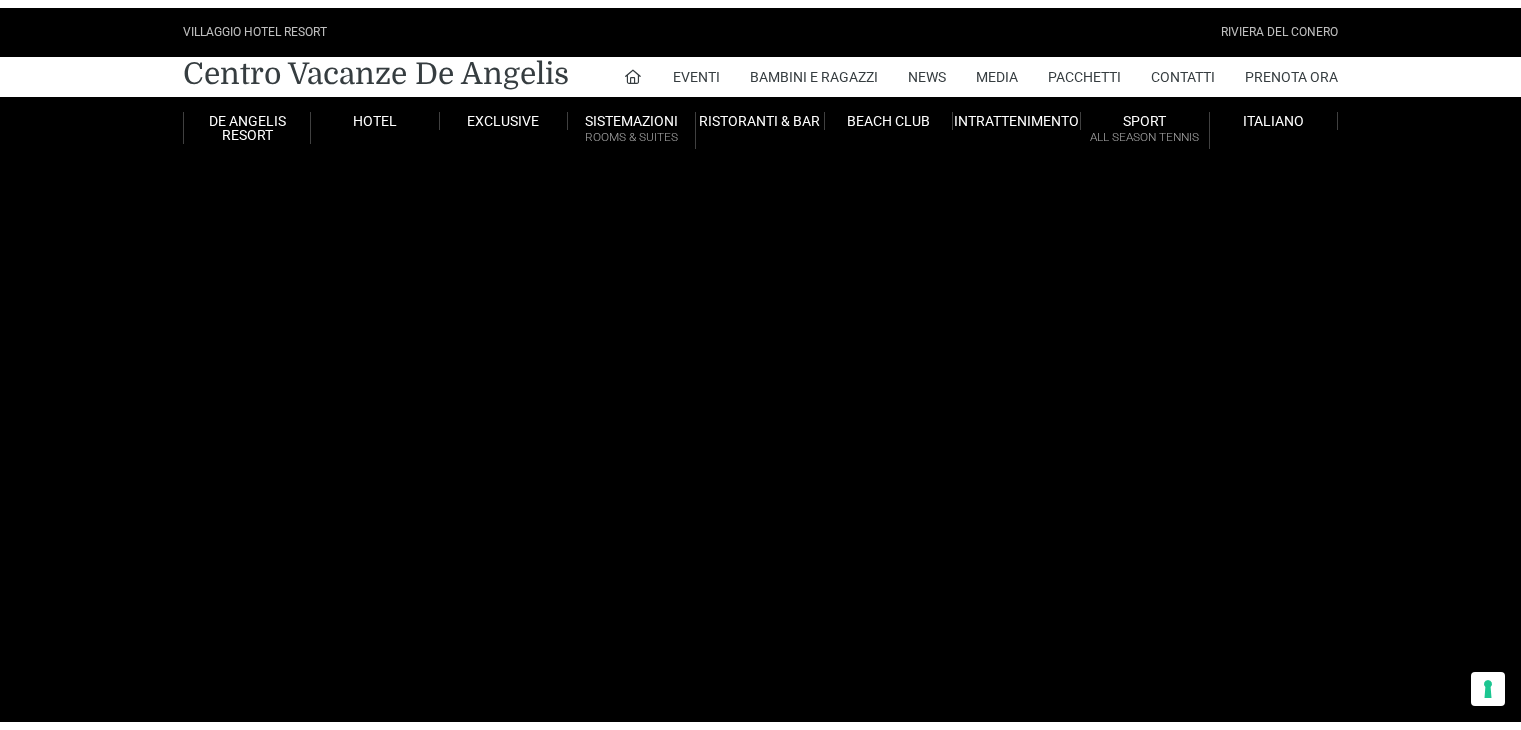 scroll, scrollTop: 0, scrollLeft: 0, axis: both 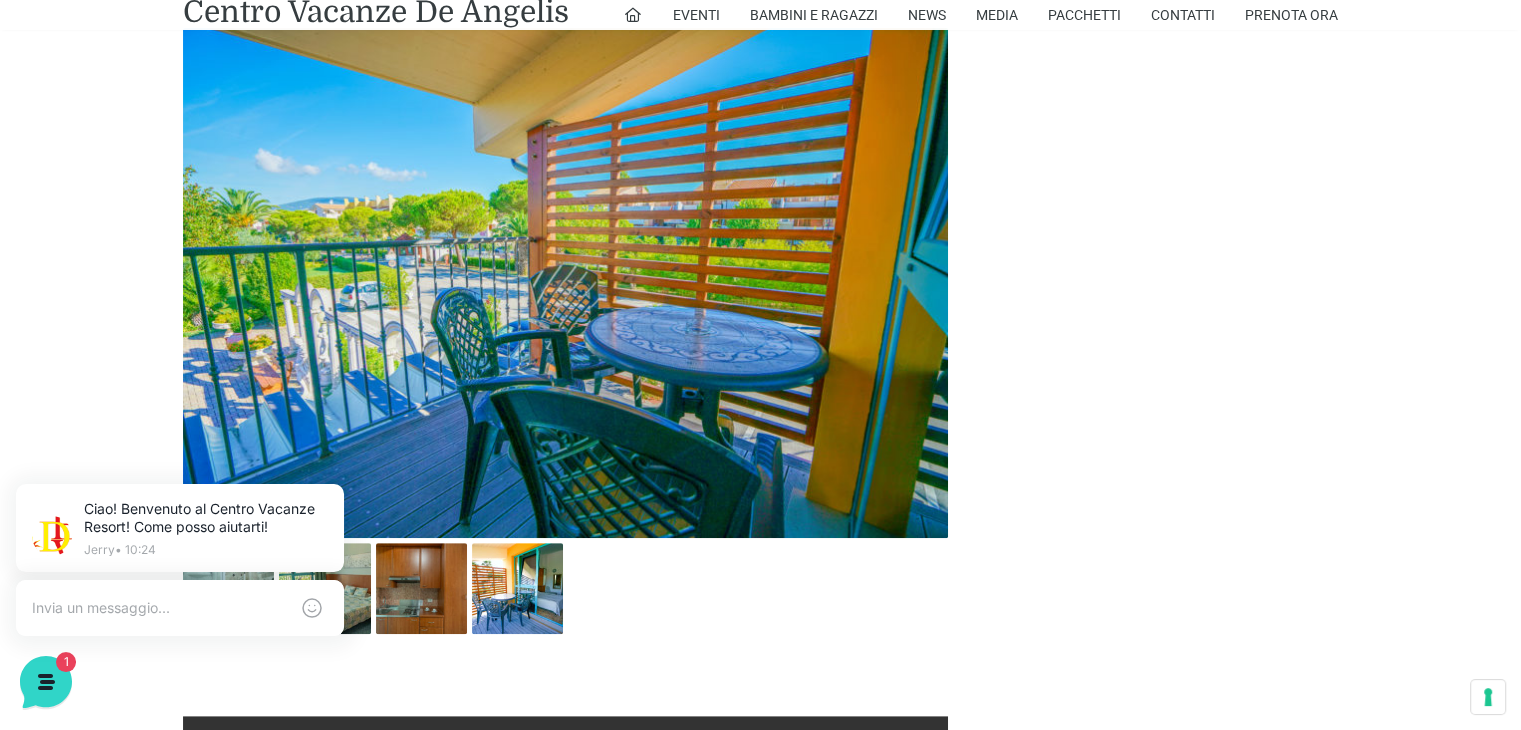 click at bounding box center (565, 283) 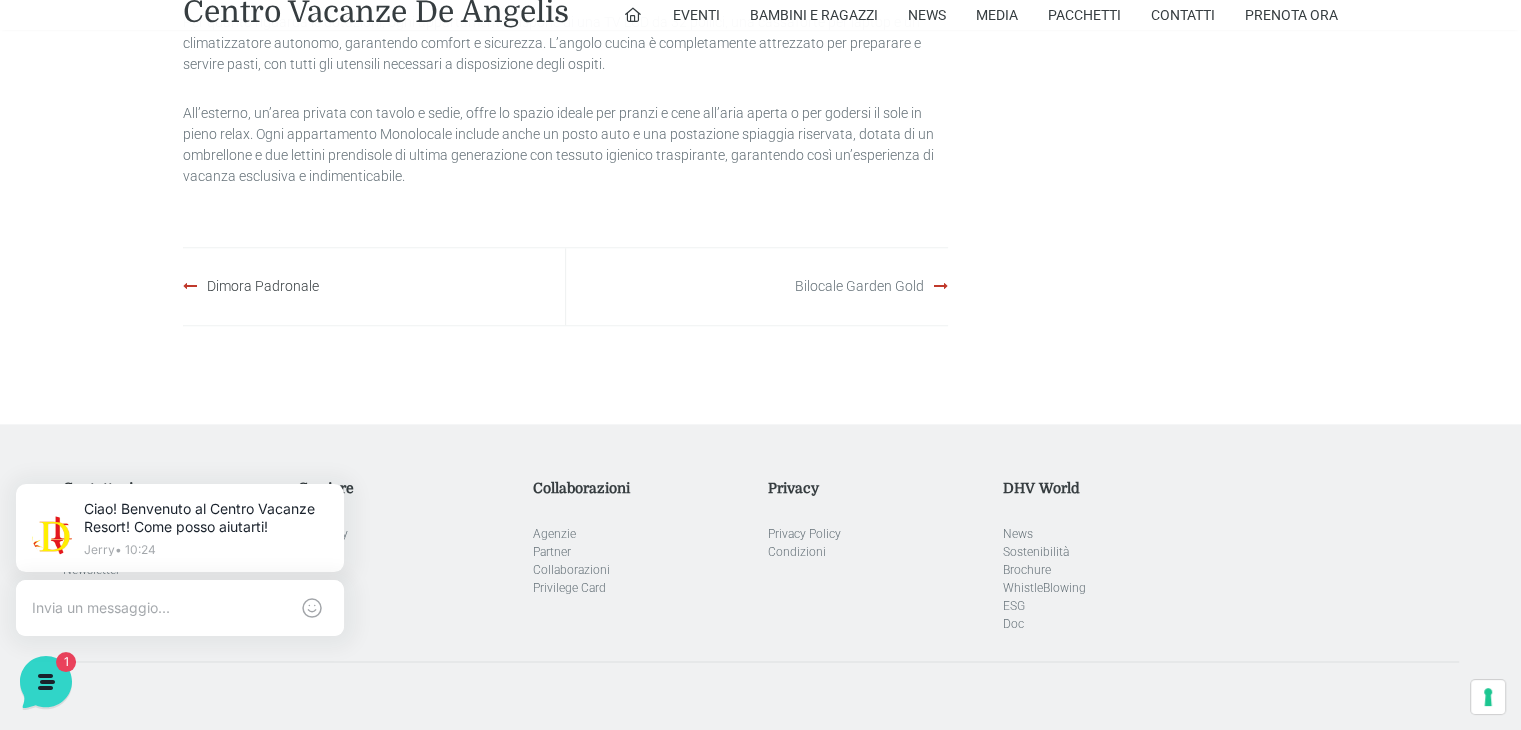 scroll, scrollTop: 2558, scrollLeft: 0, axis: vertical 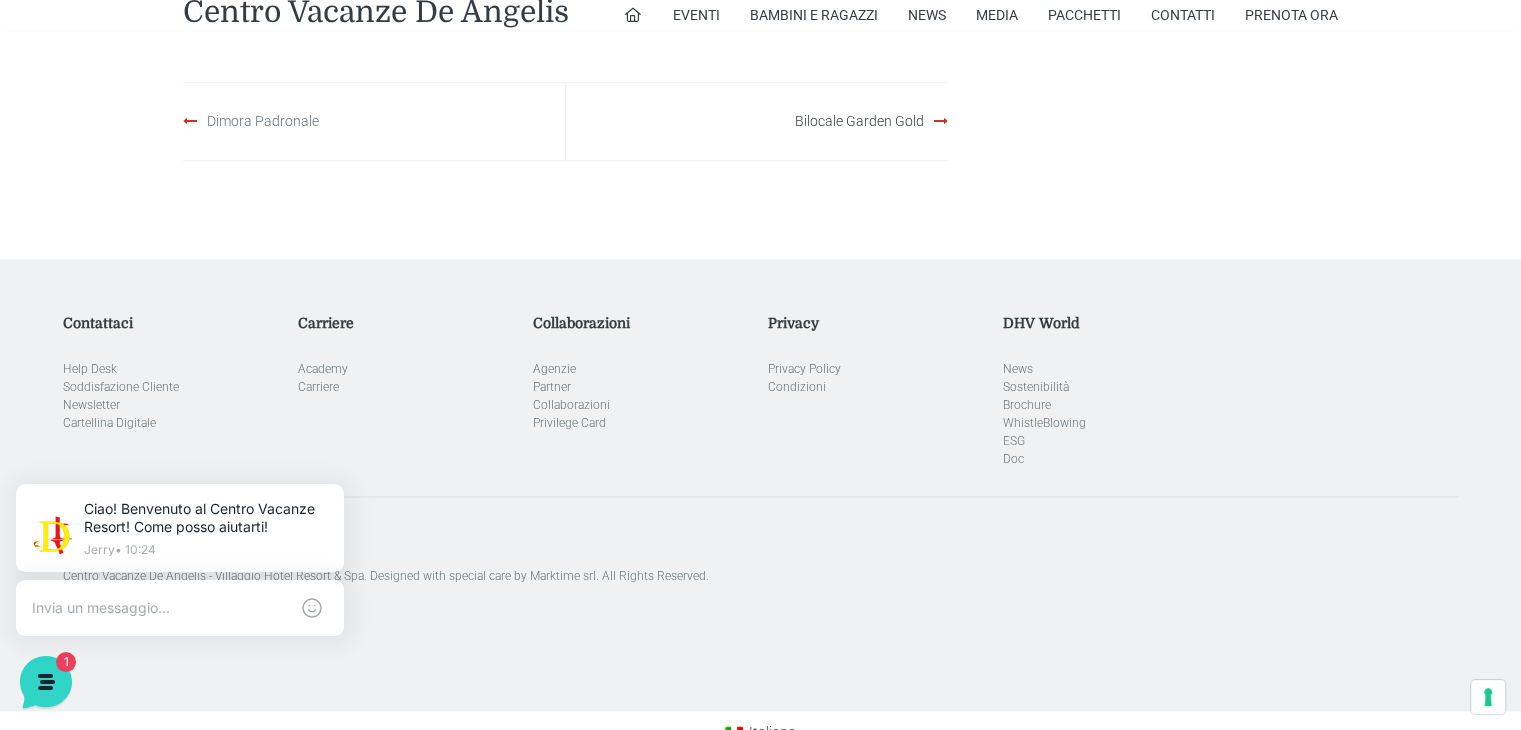 click on "Dimora Padronale" at bounding box center [263, 121] 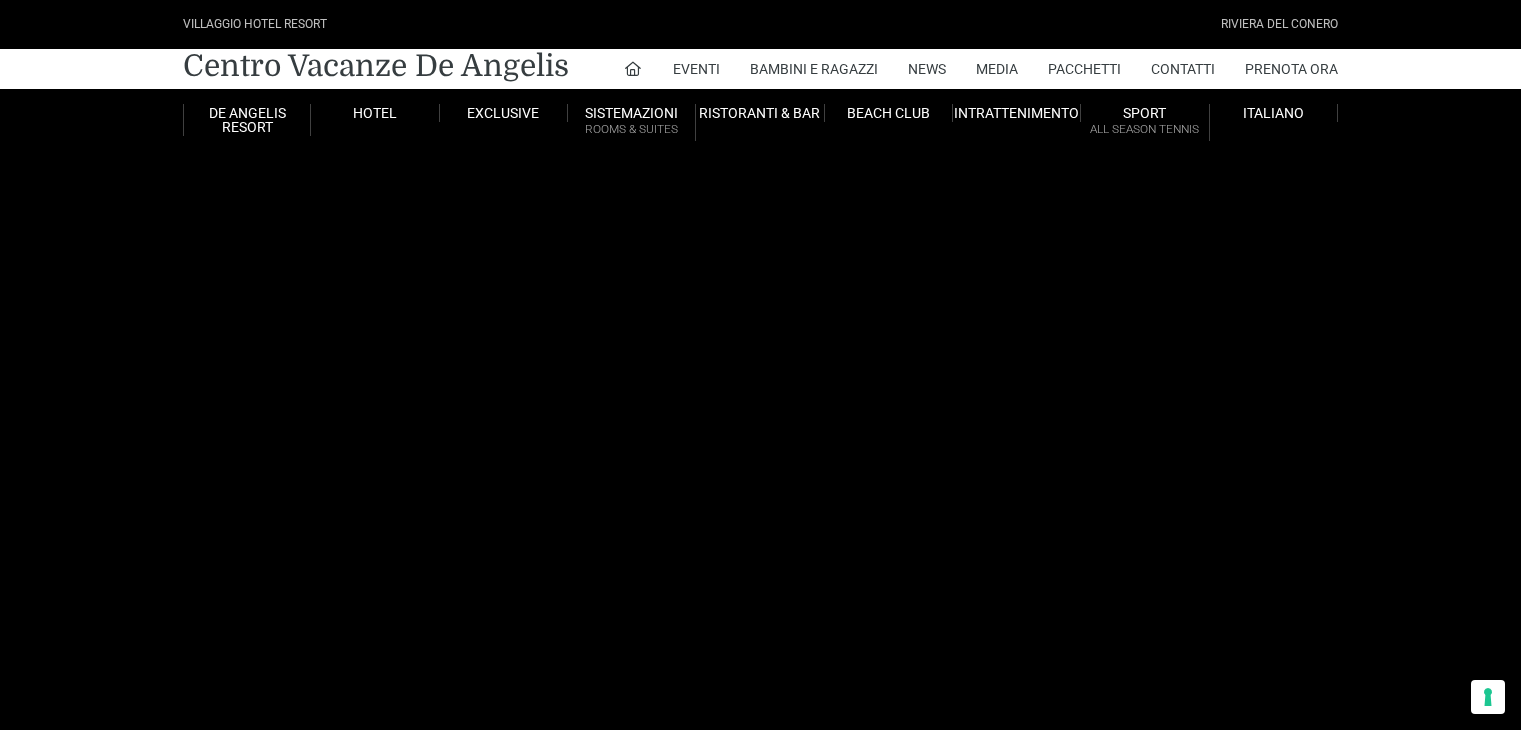 scroll, scrollTop: 0, scrollLeft: 0, axis: both 